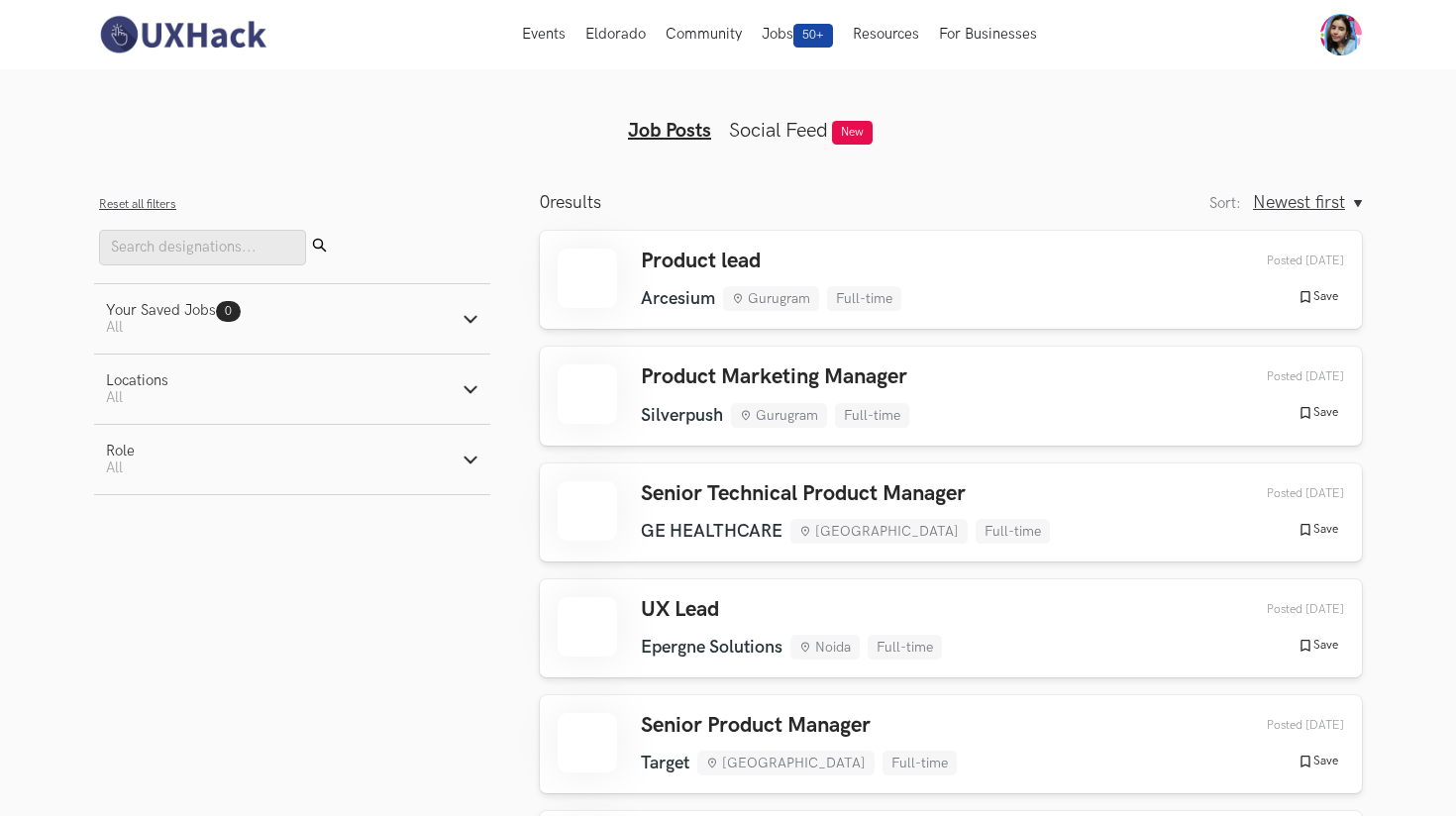 type 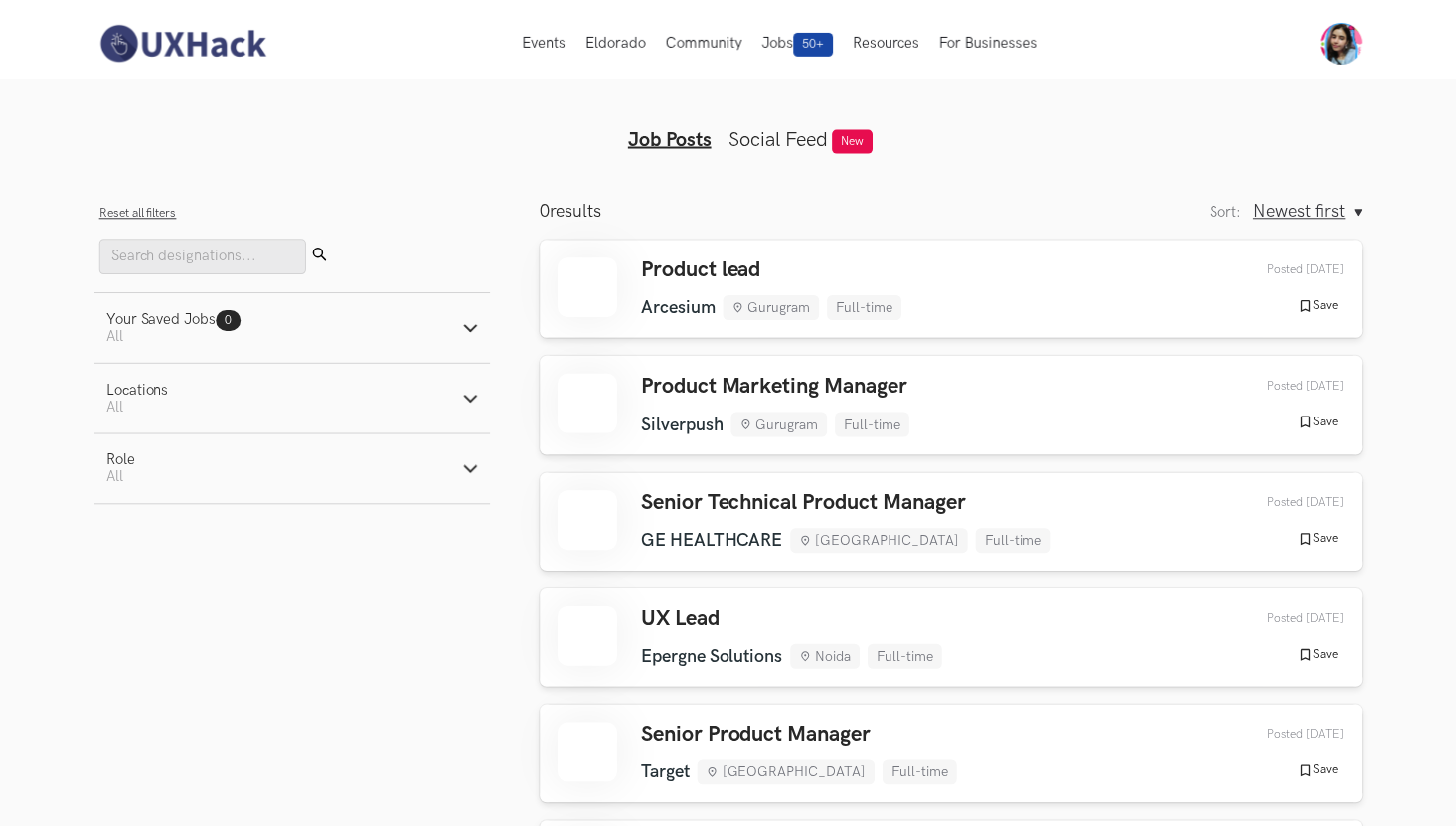 scroll, scrollTop: 0, scrollLeft: 0, axis: both 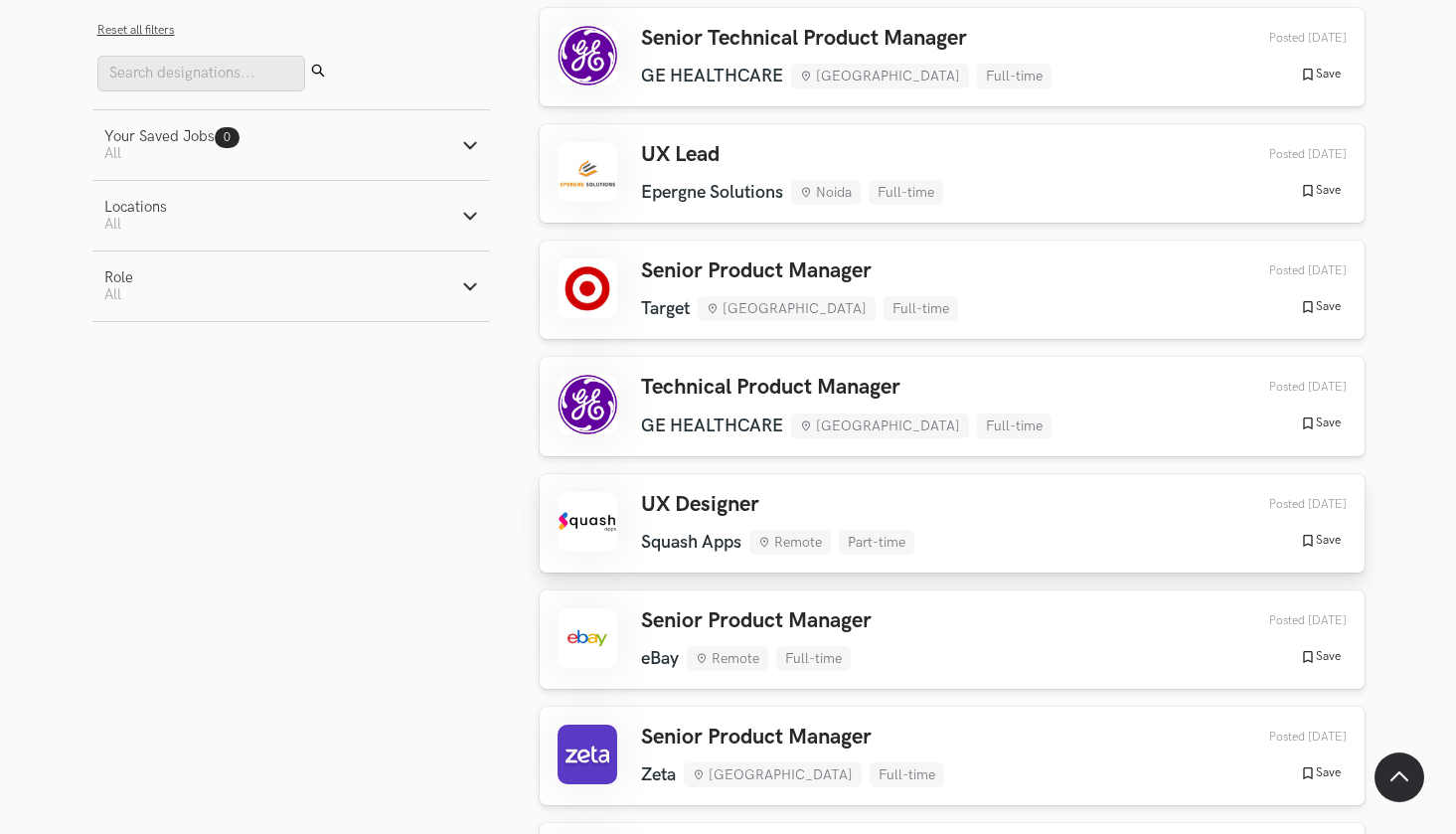 click on "UX Designer
Squash Apps
Remote
Part-time
Squash Apps
Remote
Part-time
[DATE]
Posted [DATE]
Save
Saved" at bounding box center (952, 523) 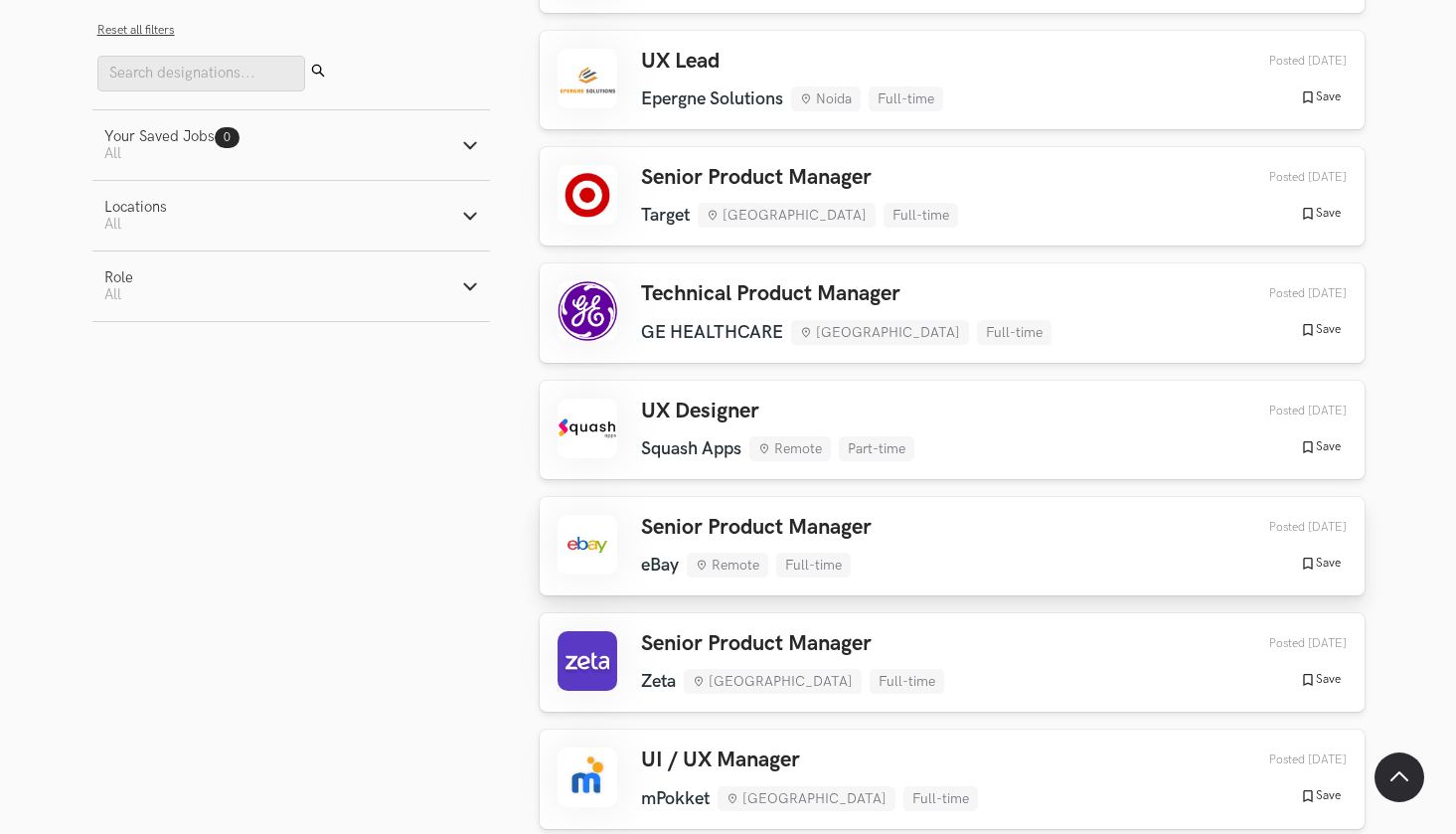 scroll, scrollTop: 785, scrollLeft: 0, axis: vertical 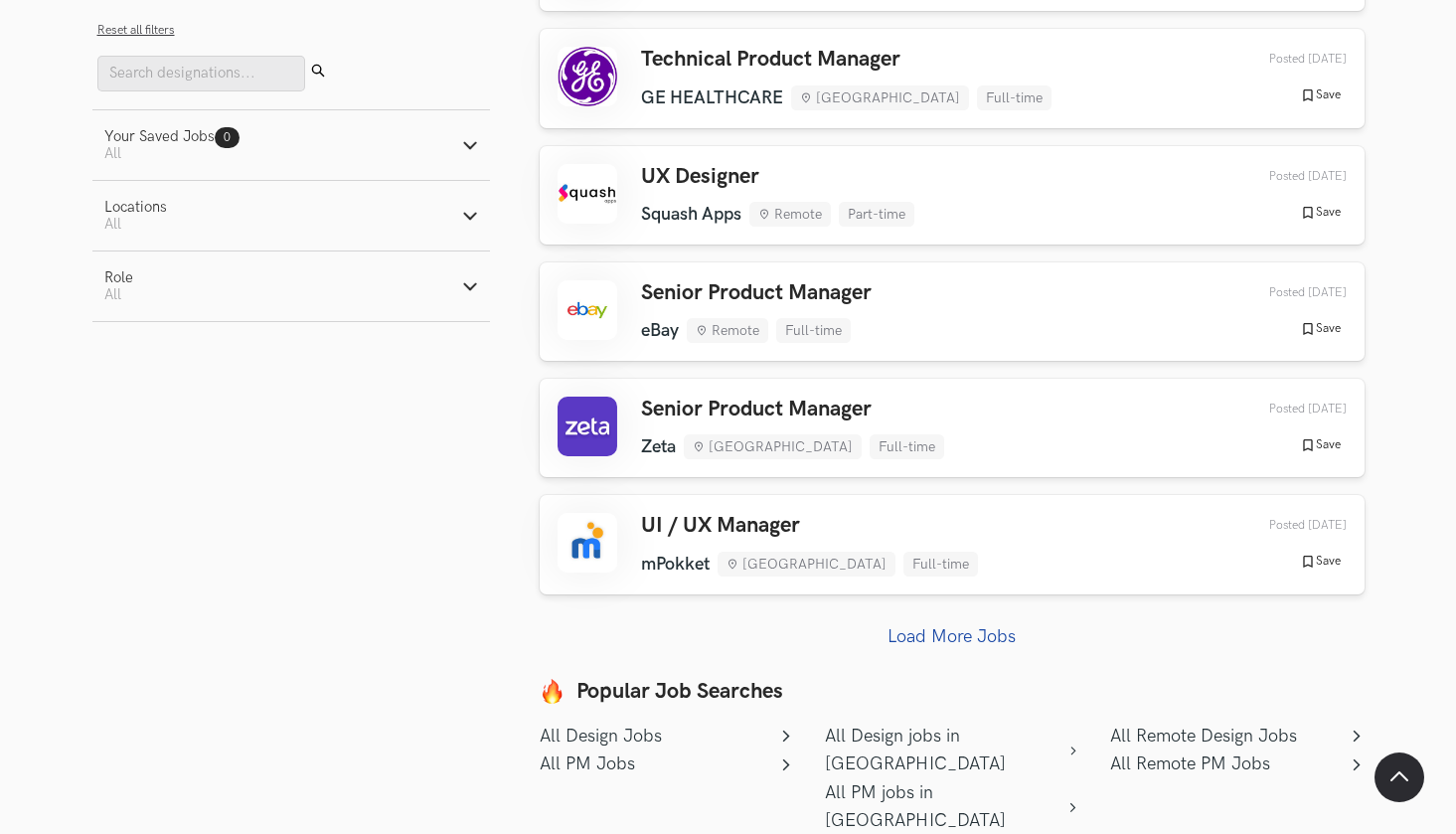 click on "Load More Jobs" at bounding box center [951, 636] 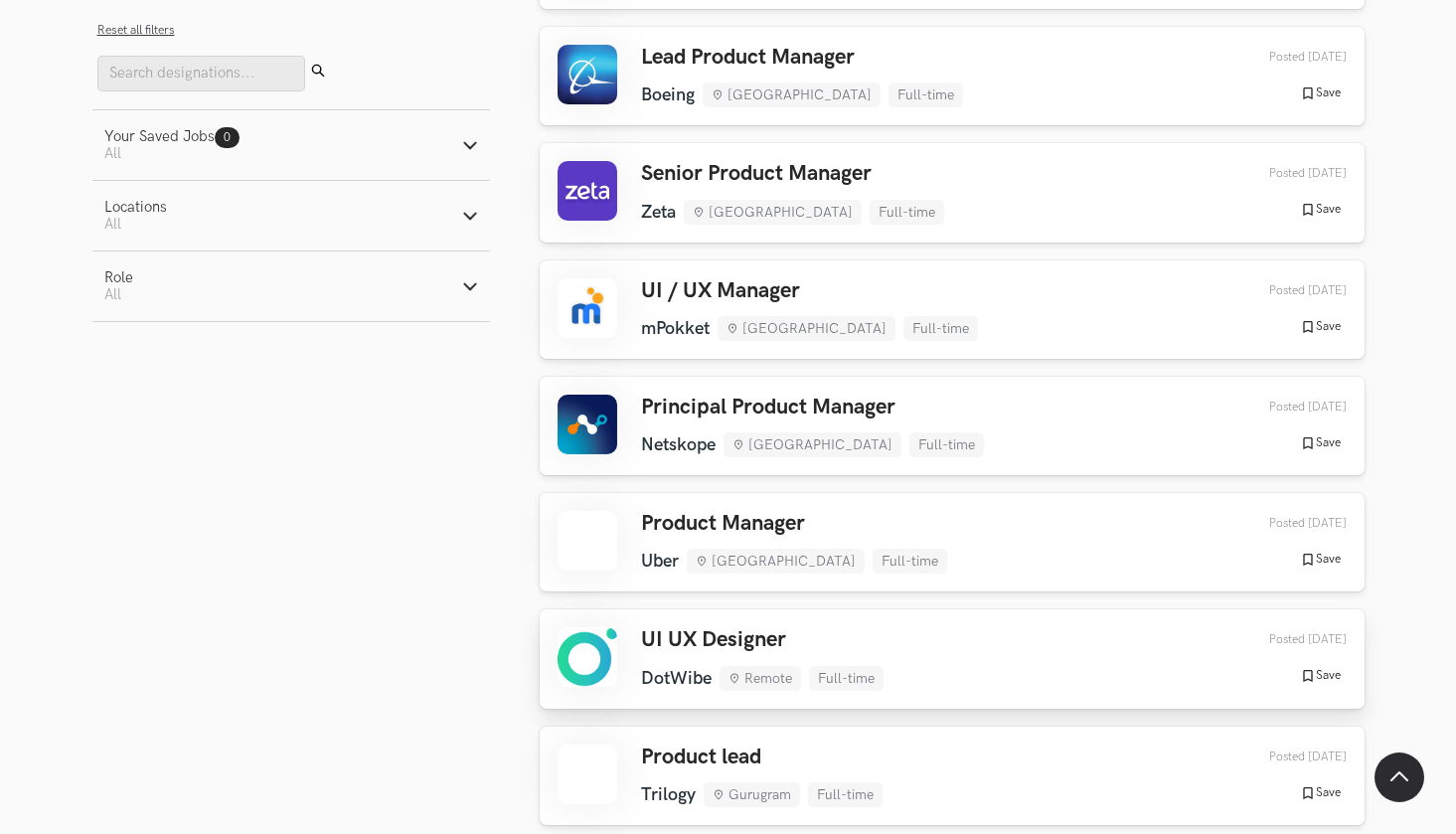 scroll, scrollTop: 1141, scrollLeft: 0, axis: vertical 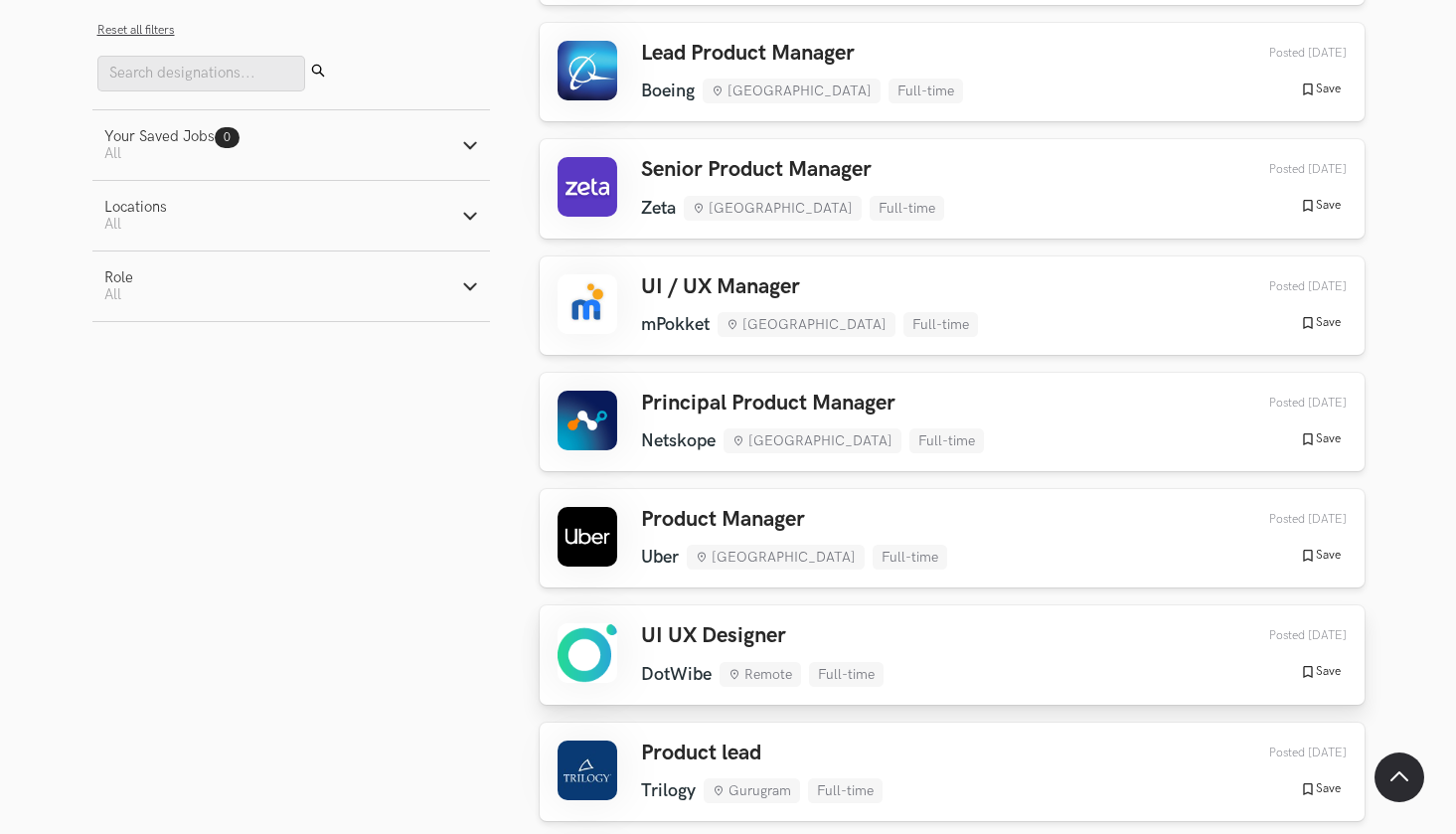 click on "UI UX Designer
DotWibe
Remote
Full-time
DotWibe
Remote
Full-time
[DATE]" at bounding box center (762, 654) 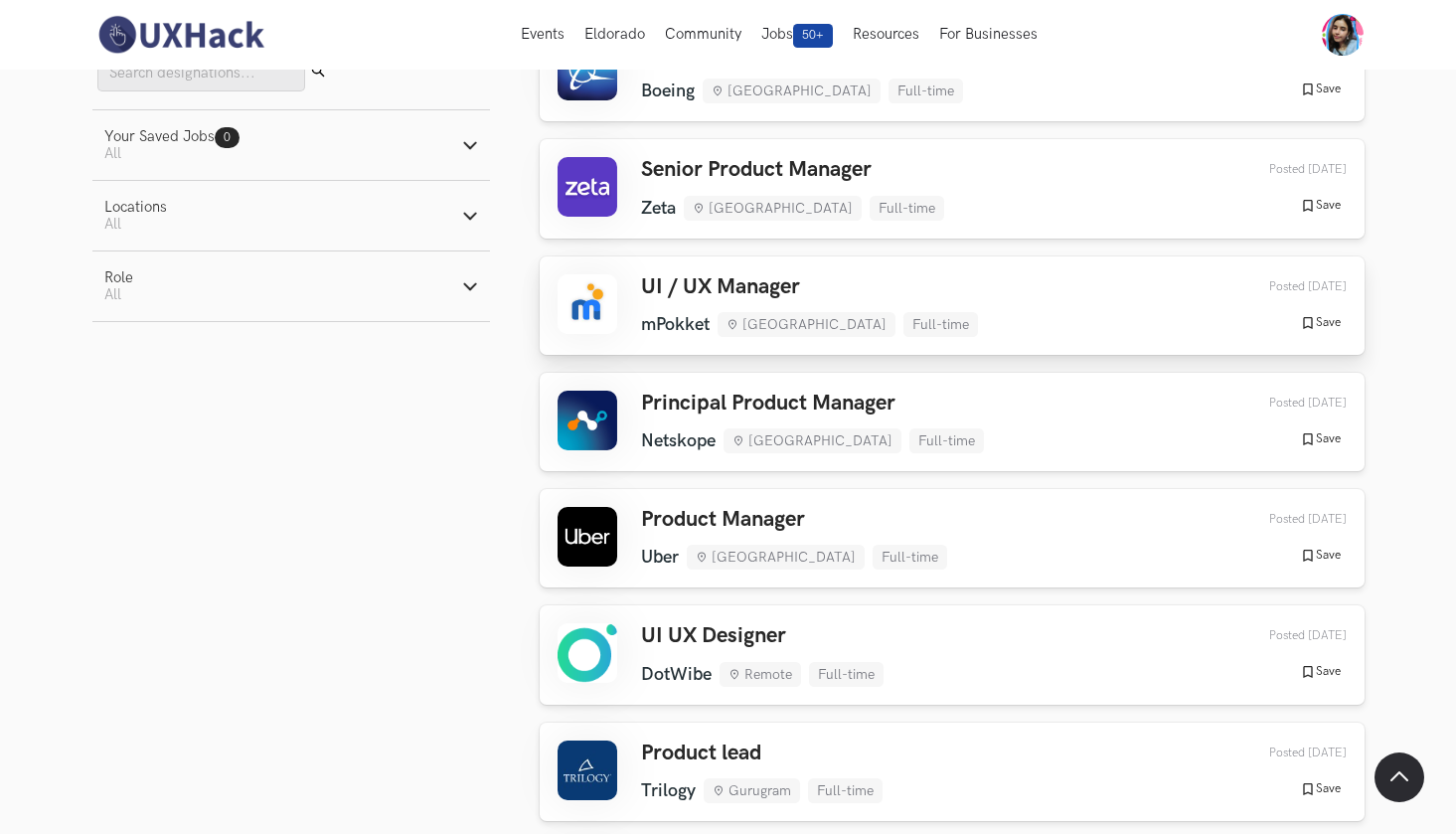 scroll, scrollTop: 0, scrollLeft: 0, axis: both 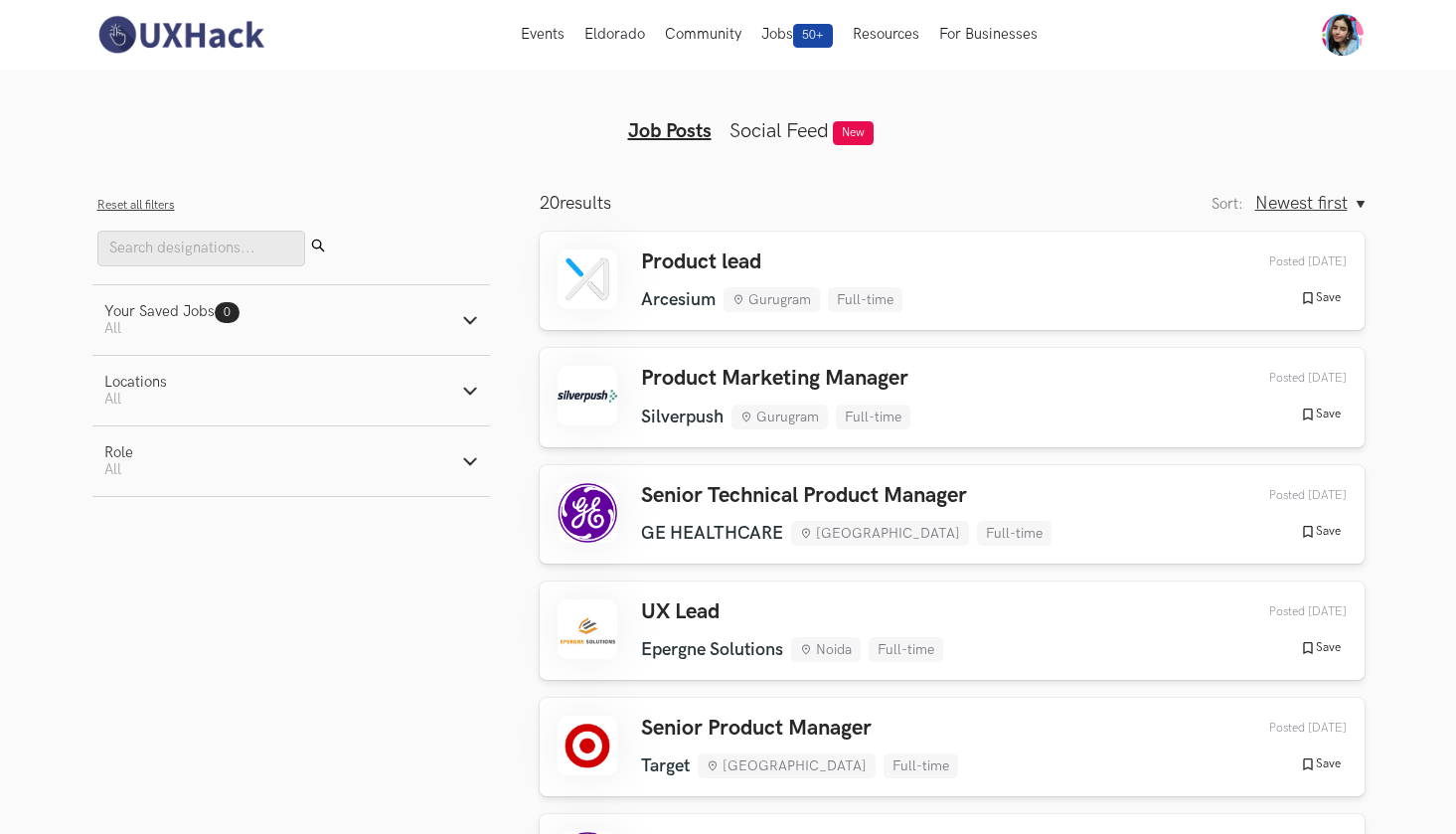 click on "Social Feed" at bounding box center [779, 131] 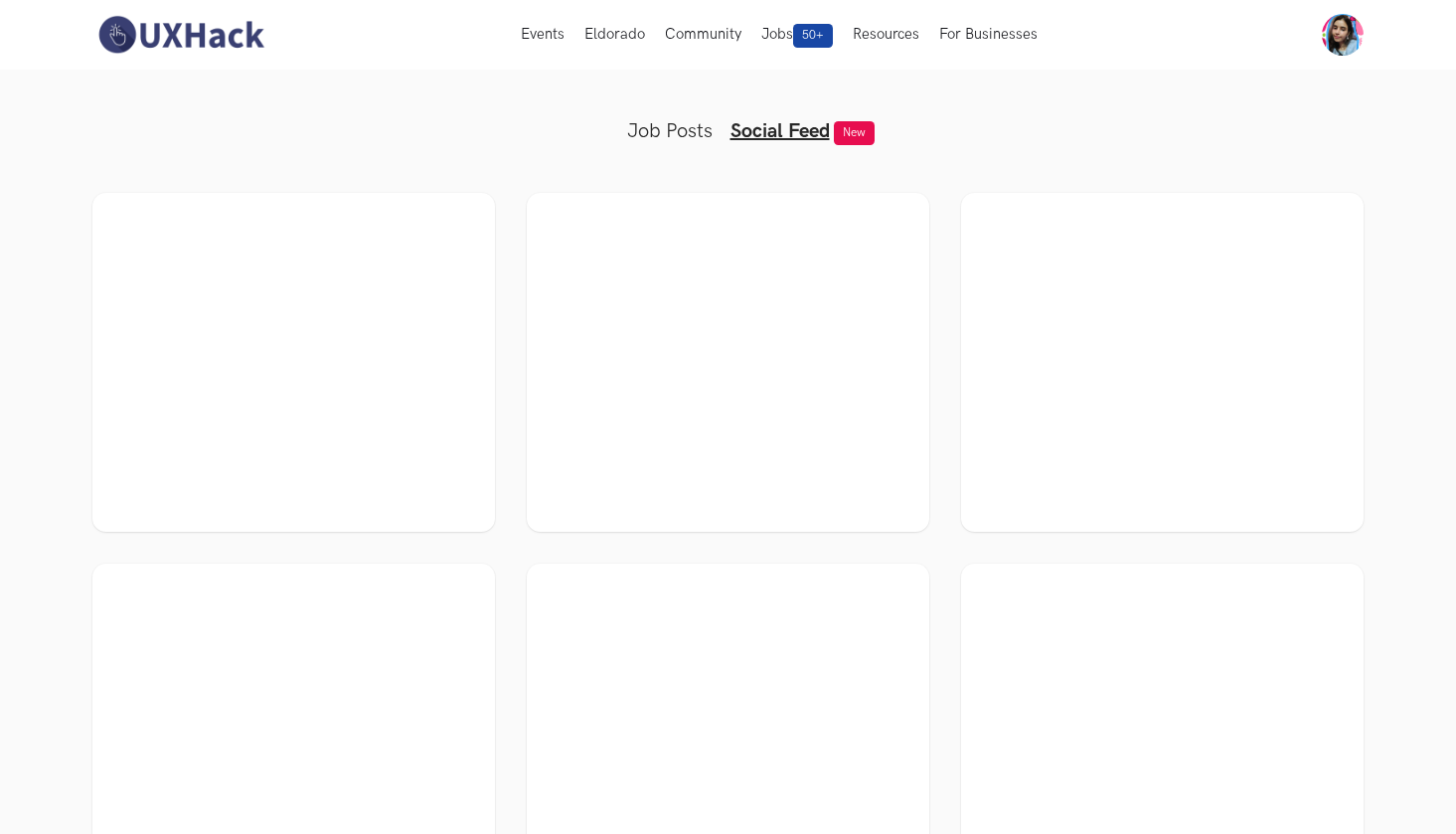 click on "Job Posts" at bounding box center (670, 131) 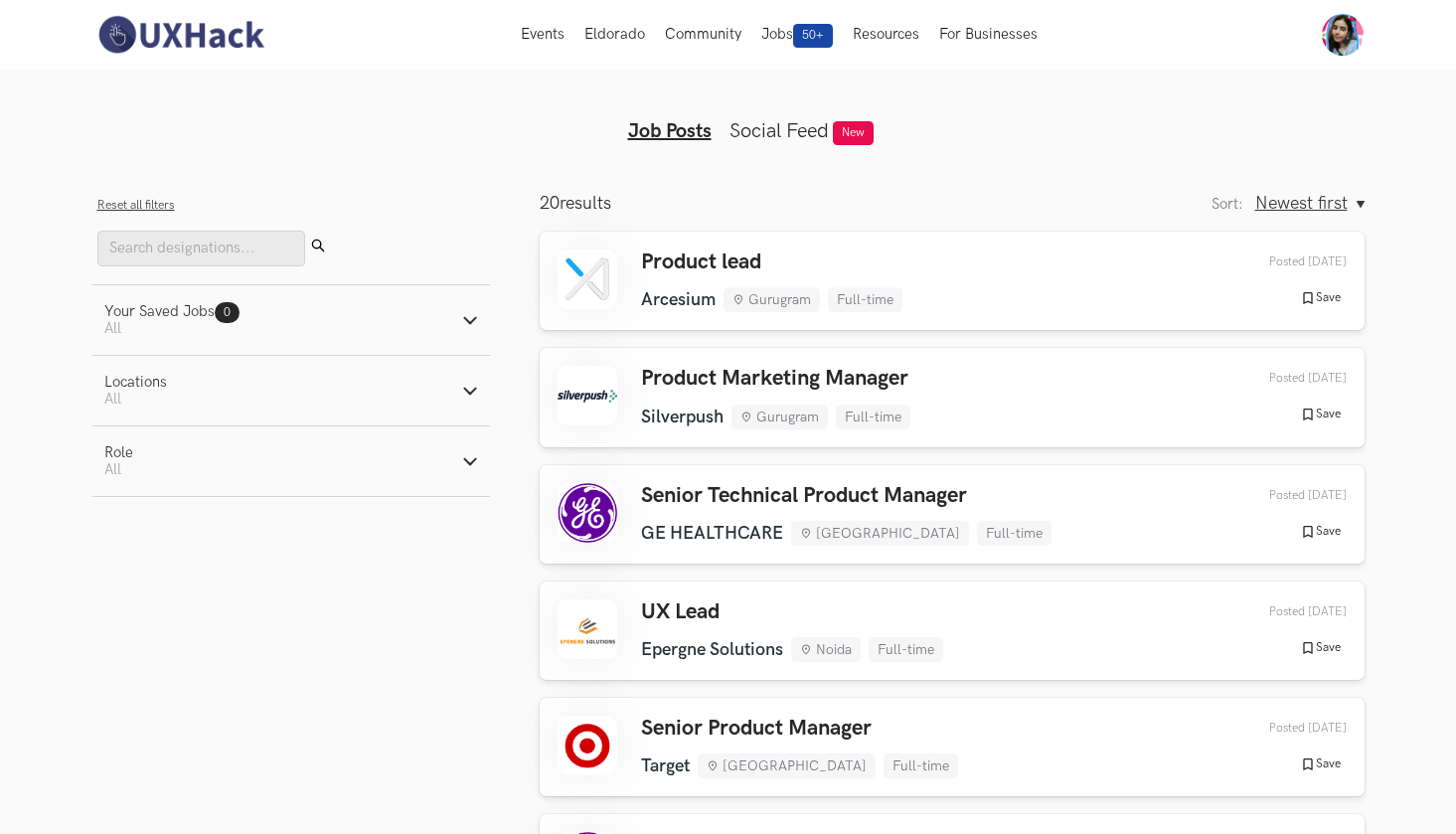 click on "Social Feed" at bounding box center (779, 131) 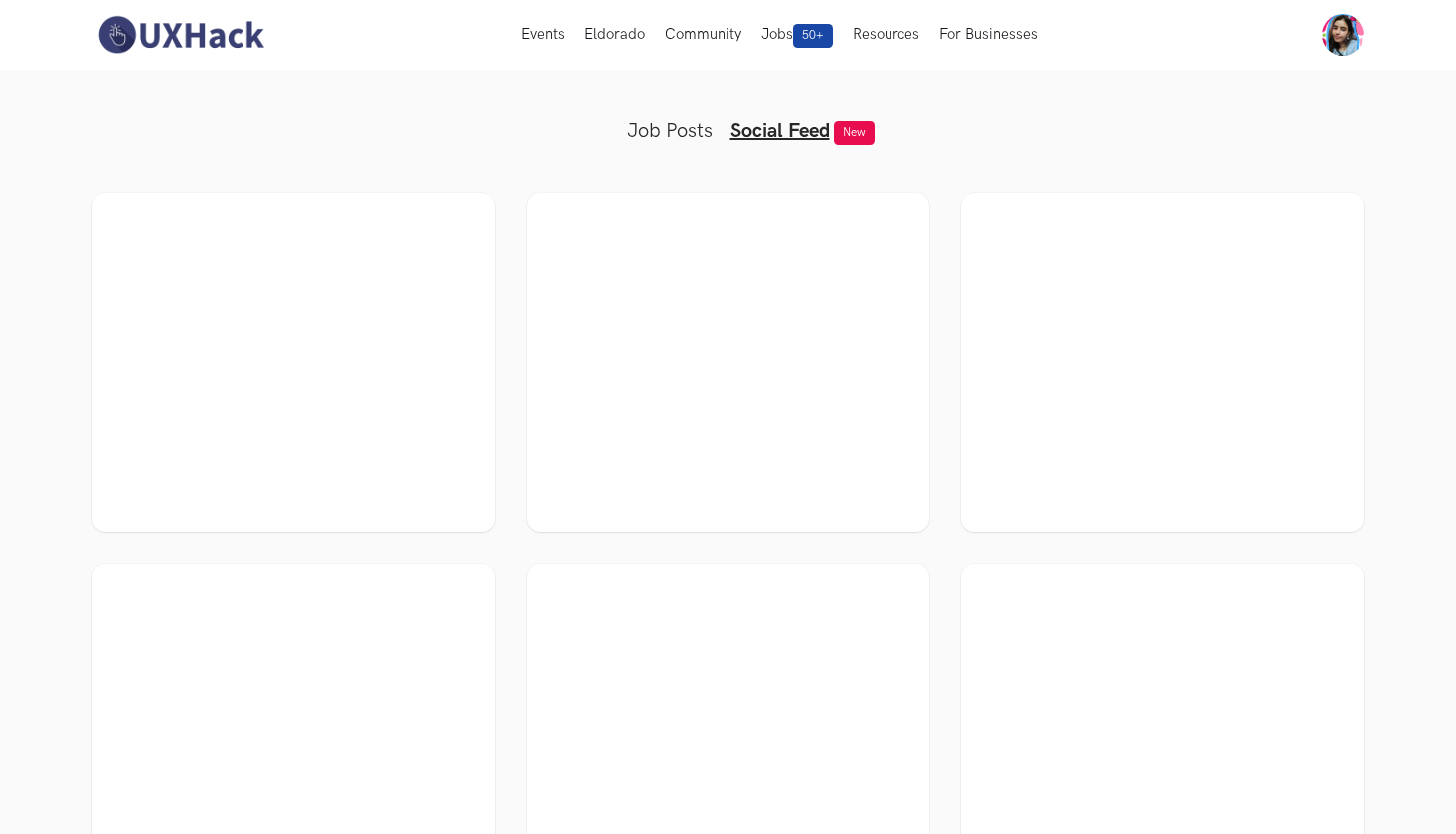 click on "Job Posts" at bounding box center [670, 131] 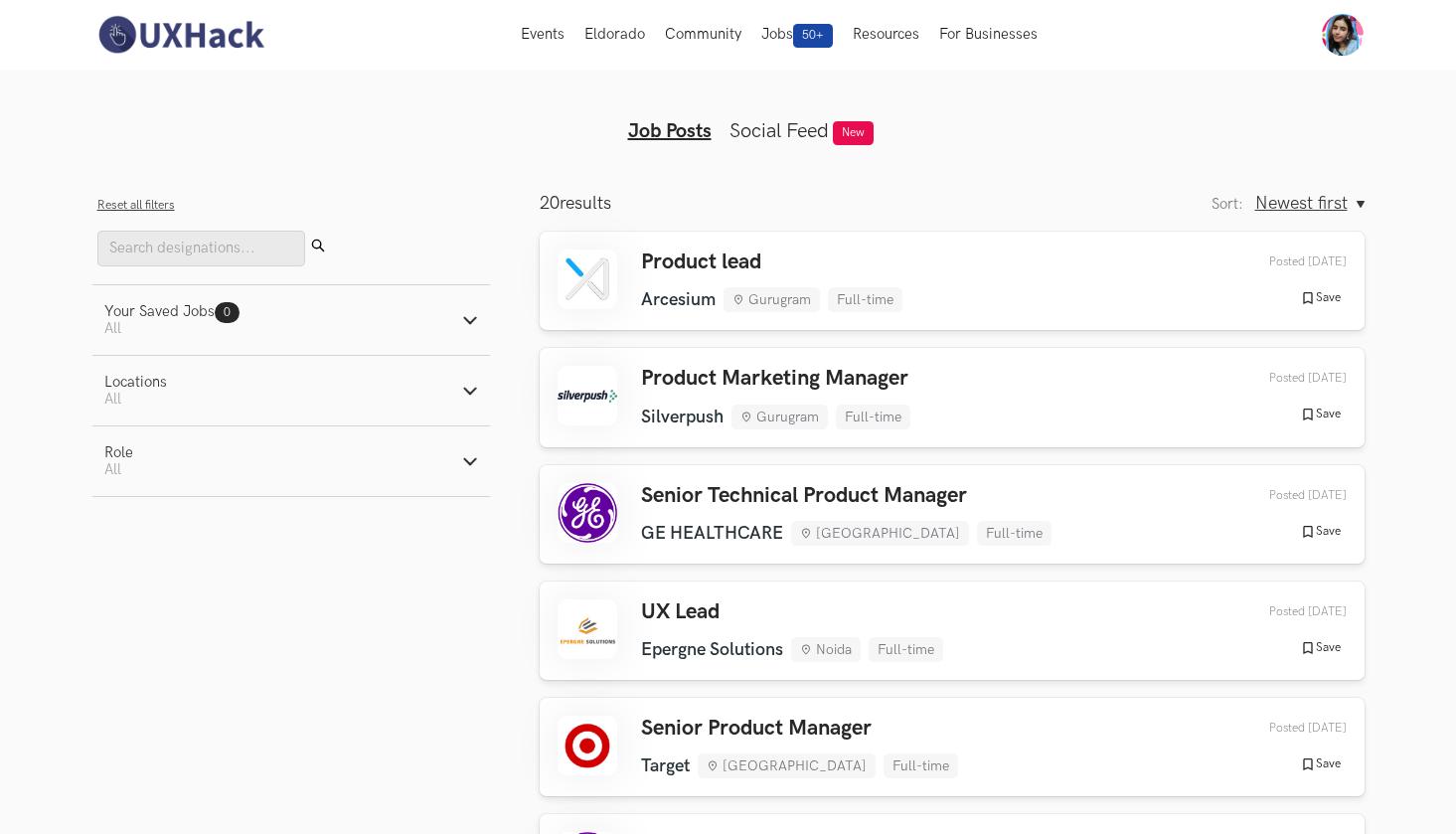 click on "Show filters Filters Close panel Reset all filters Submit Your Saved Jobs  0   Jobs Active filters: All All Saved Locations Active filters: All Remote [GEOGRAPHIC_DATA] [GEOGRAPHIC_DATA]/[GEOGRAPHIC_DATA] [GEOGRAPHIC_DATA] Role Active filters: All All Product Design Just Launched AI Review for Portfolio Get instant AI-driven feedback on your design portfolio also make it richer with the option to get personalized insights from expert mentors. Try now → Get instant AI-driven feedback on your design portfolio — plus the option to get personalized insights from expert mentors. Try now → AI Review for CV Get instant AI-powered feedback and ATS optimization insights for your CV — plus the option for expert mentor review. Try now → Get instant AI-powered feedback and ATS optimization insights for your CV — plus the option for expert mentor review. Try now → 20  results Sort: Newest first Oldest first Newest first Sort: Newest first Oldest first" at bounding box center [728, 1498] 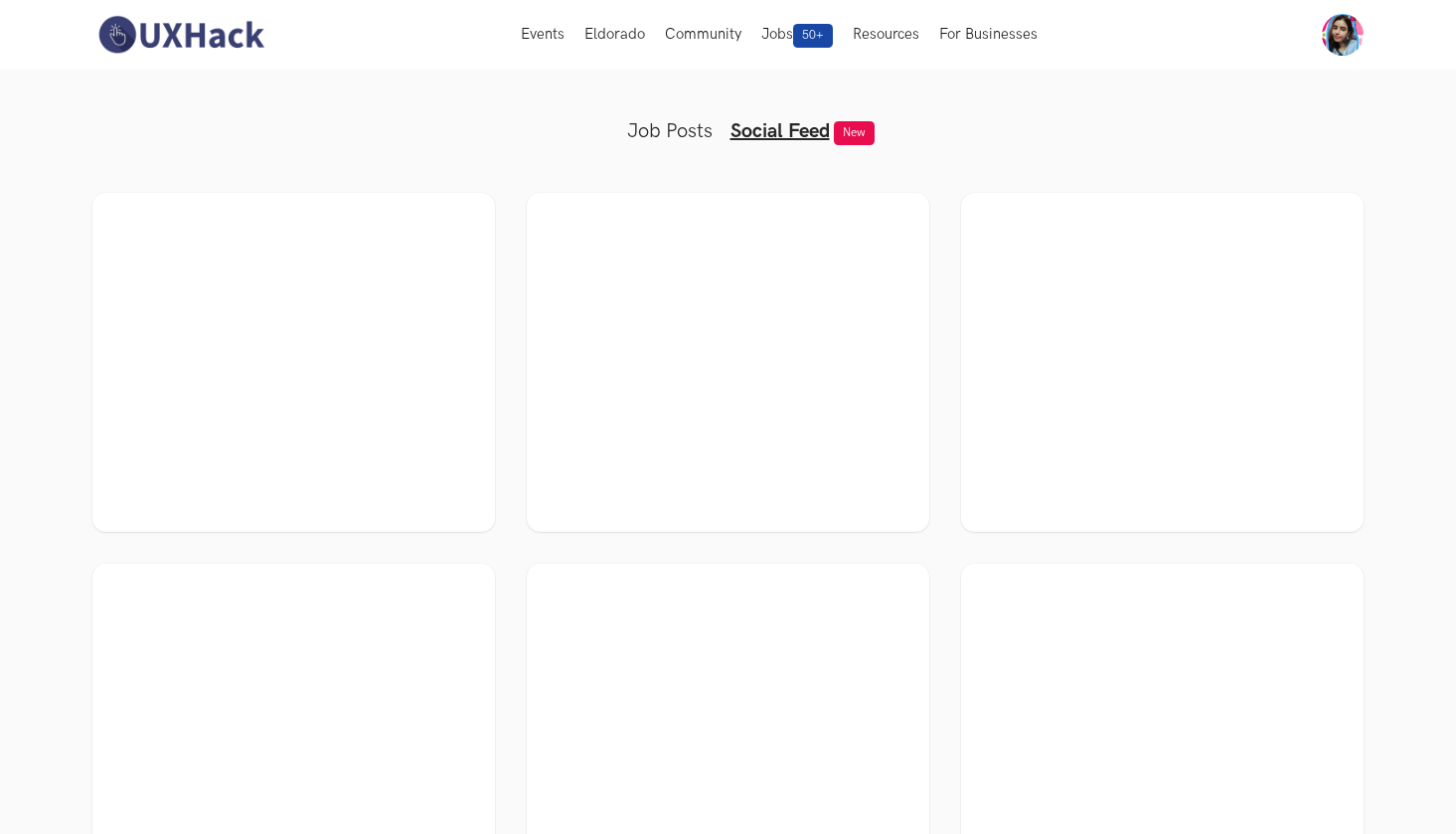 click at bounding box center (293, 362) 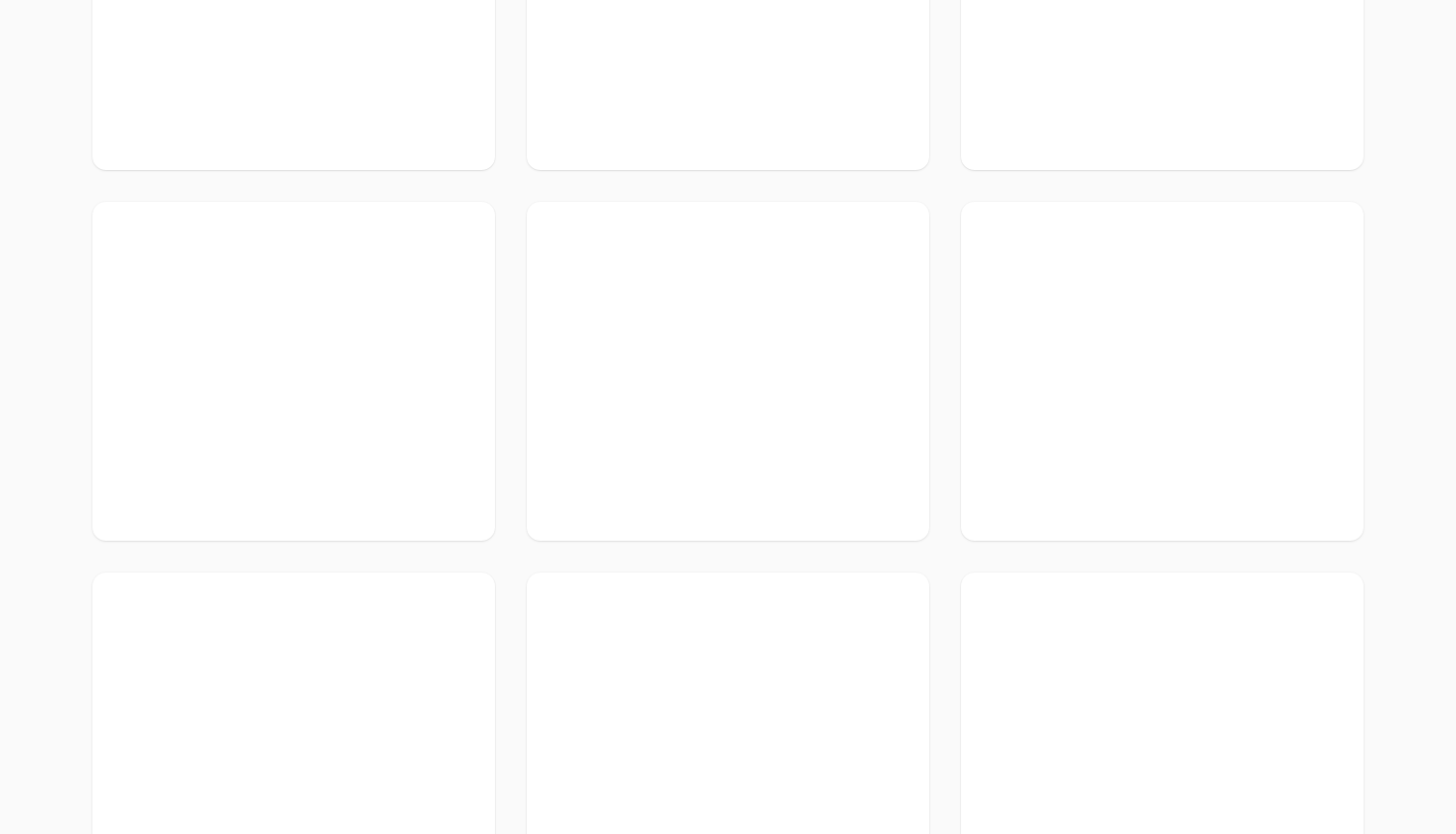 scroll, scrollTop: 366, scrollLeft: 0, axis: vertical 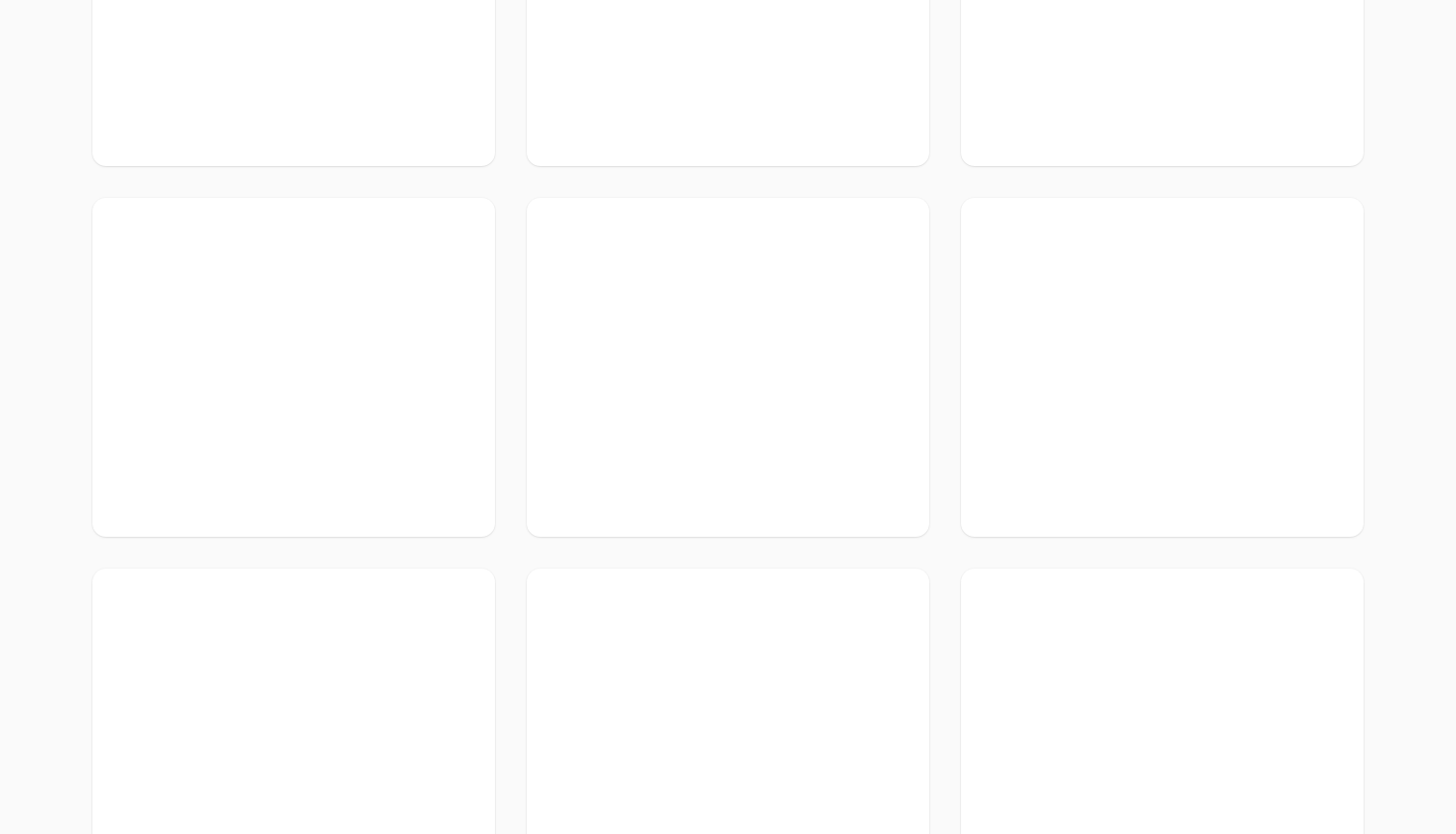 click at bounding box center [728, 367] 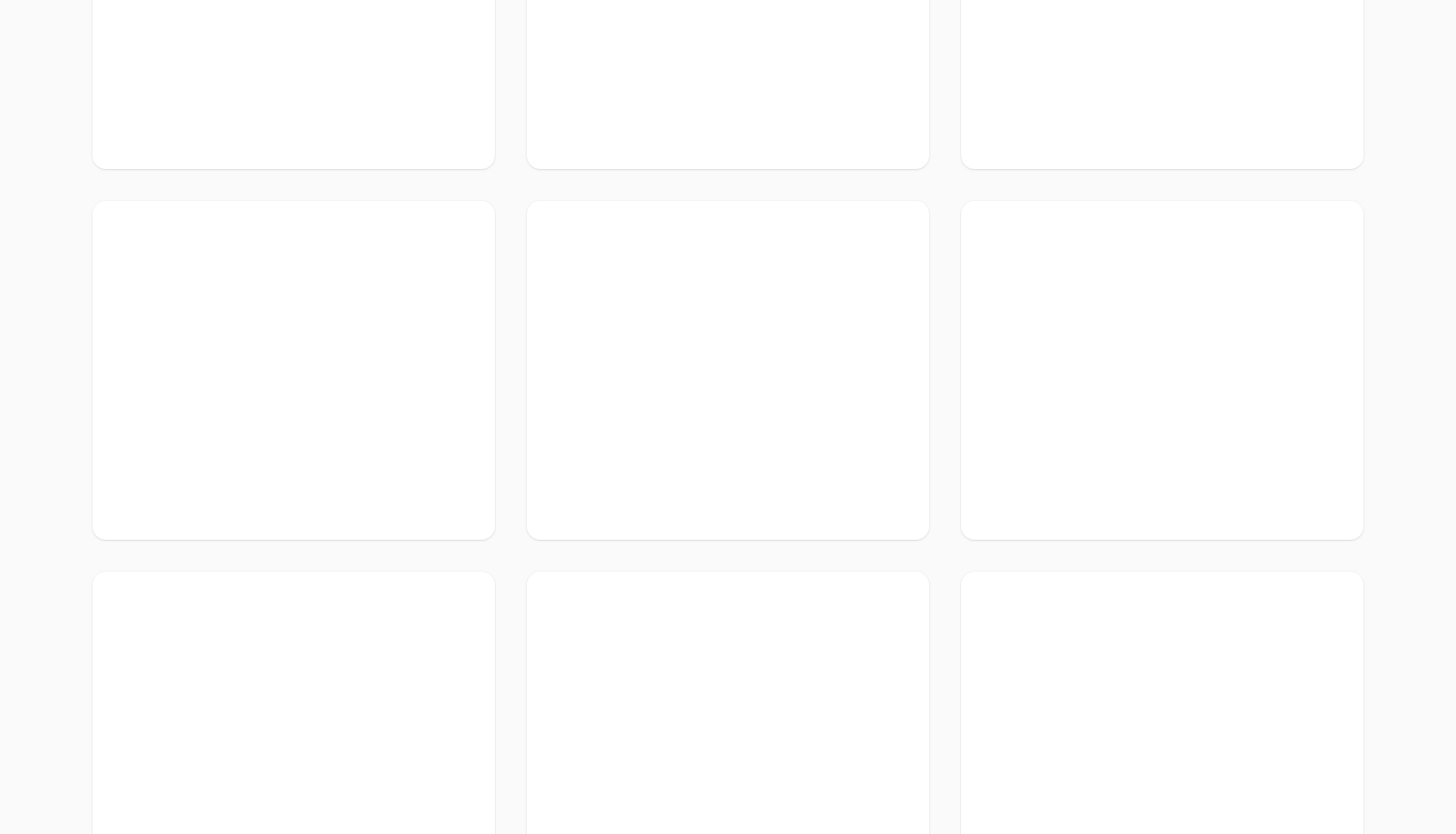 scroll, scrollTop: 846, scrollLeft: 0, axis: vertical 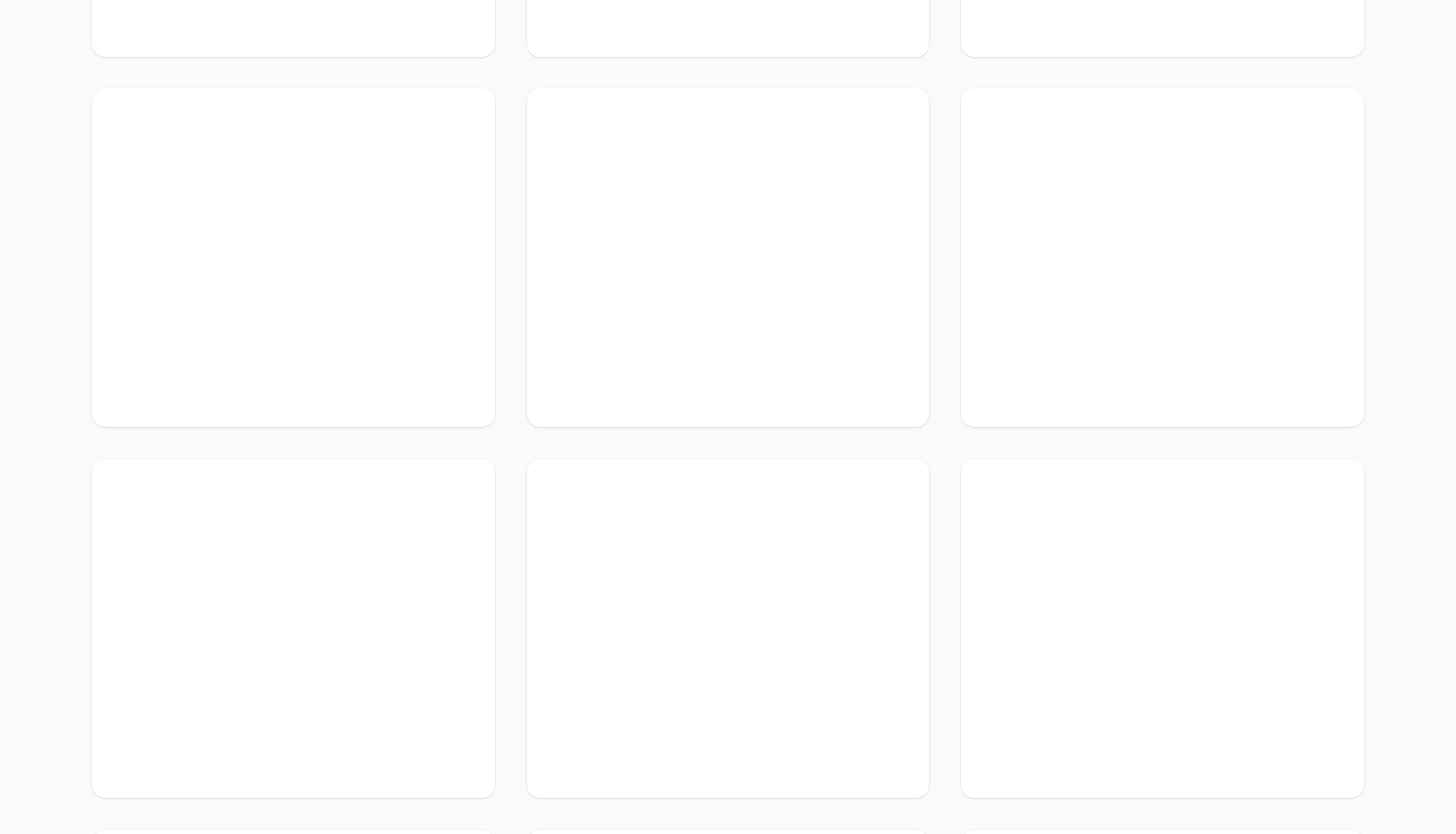 click at bounding box center [293, 257] 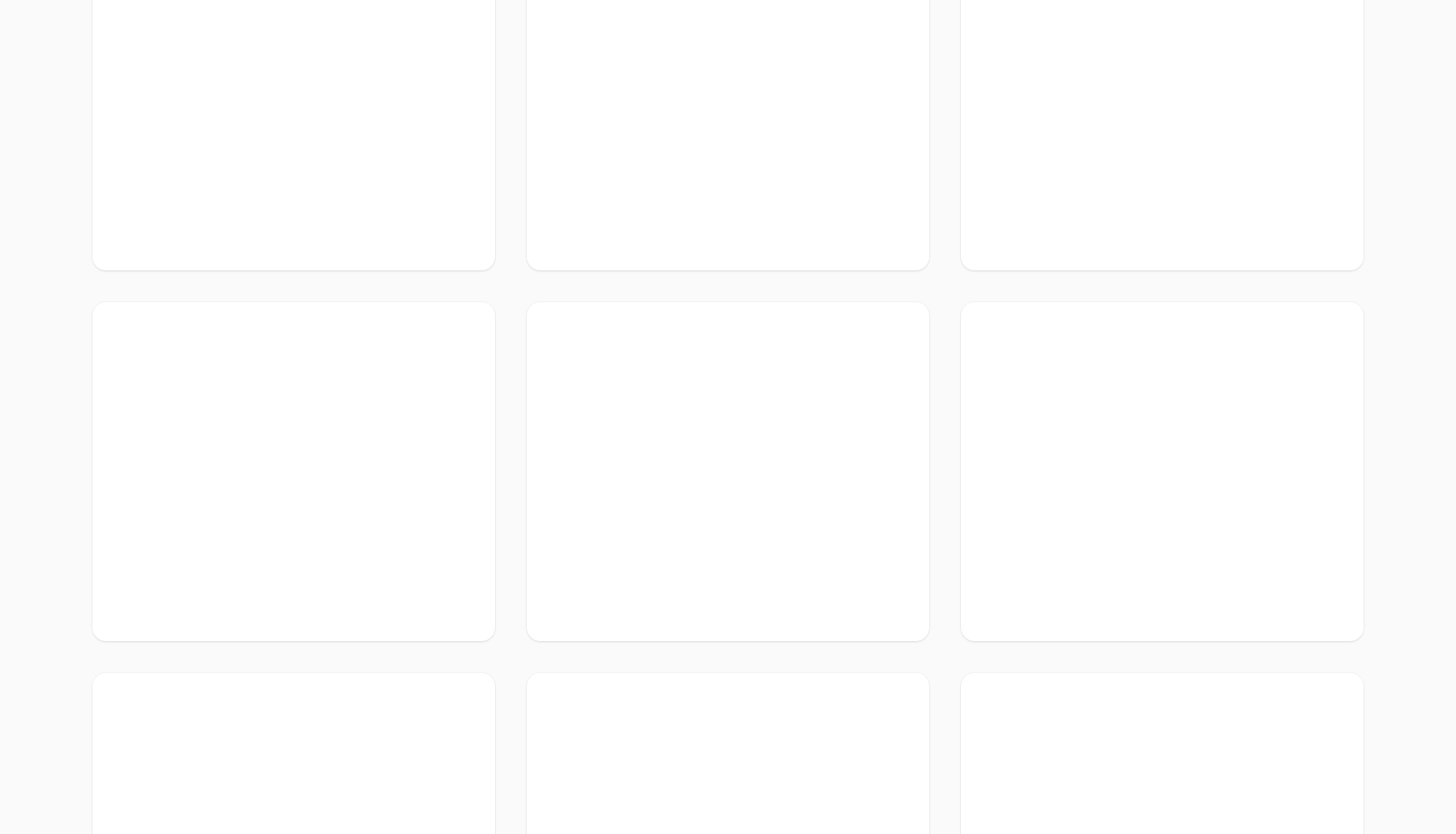 scroll, scrollTop: 1023, scrollLeft: 0, axis: vertical 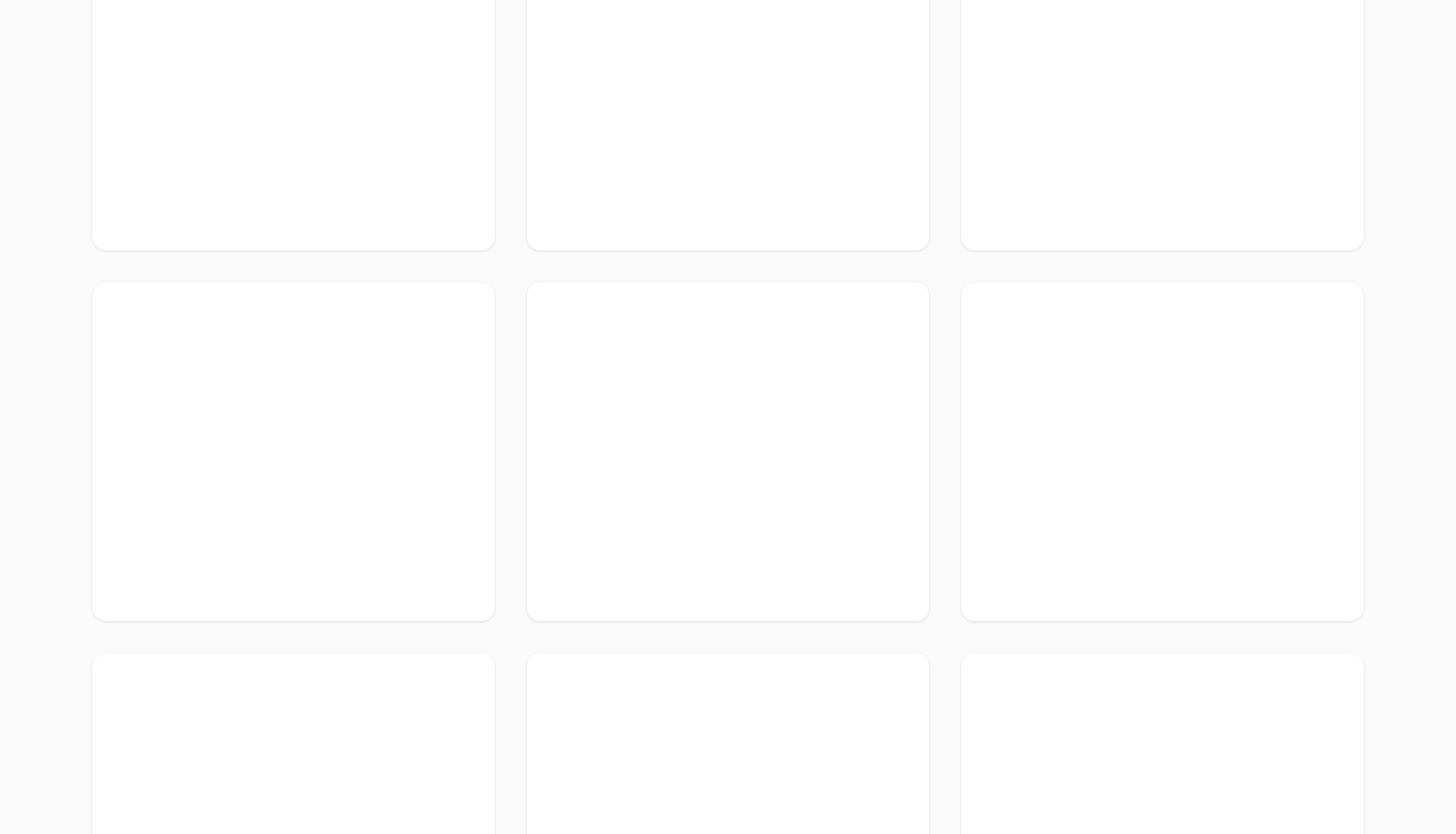 click at bounding box center (728, 451) 